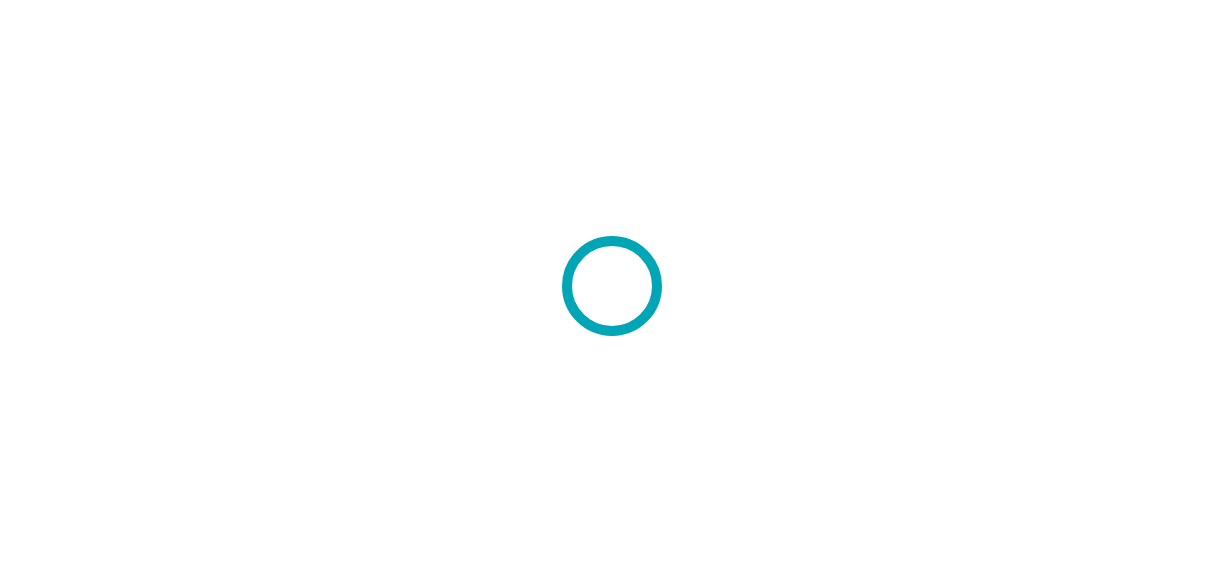 scroll, scrollTop: 0, scrollLeft: 0, axis: both 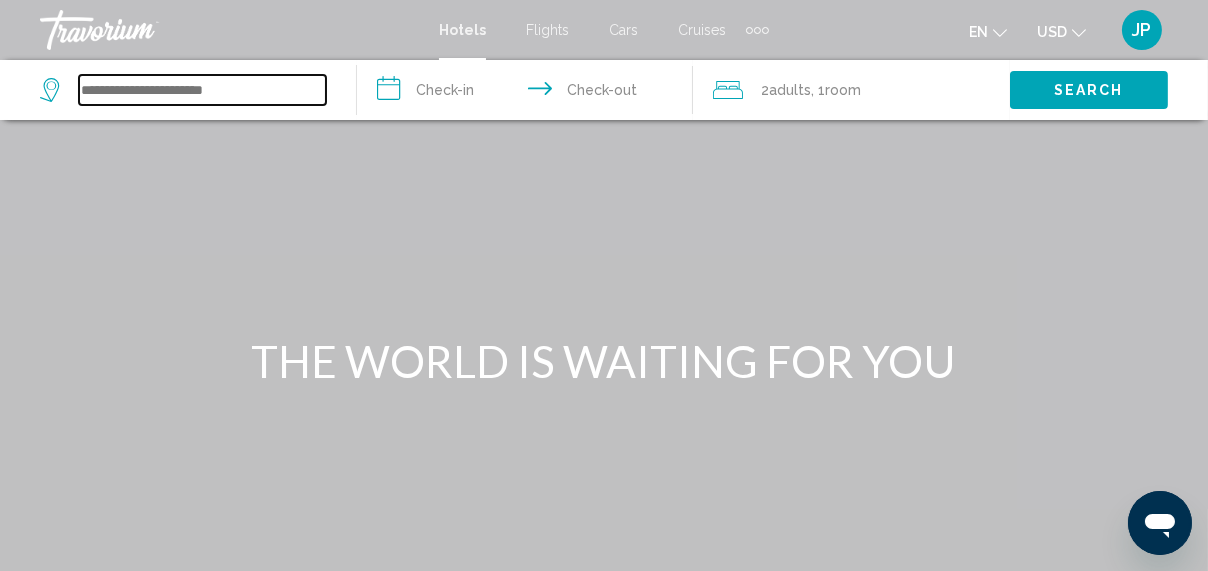 click at bounding box center (202, 90) 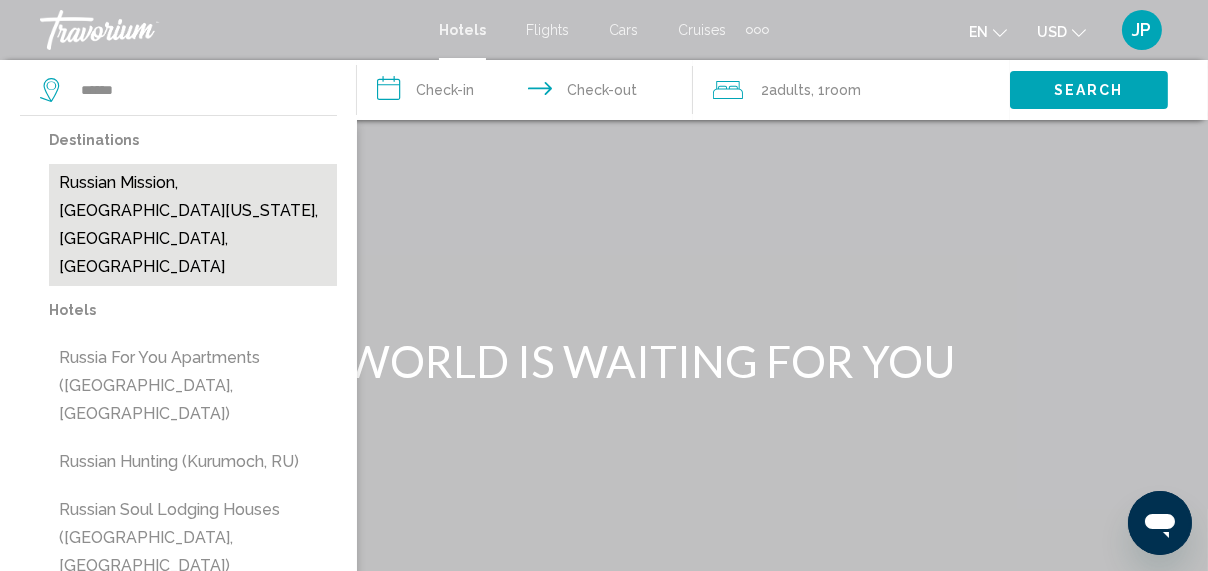 click on "Russian Mission, [GEOGRAPHIC_DATA][US_STATE], [GEOGRAPHIC_DATA], [GEOGRAPHIC_DATA]" at bounding box center [193, 225] 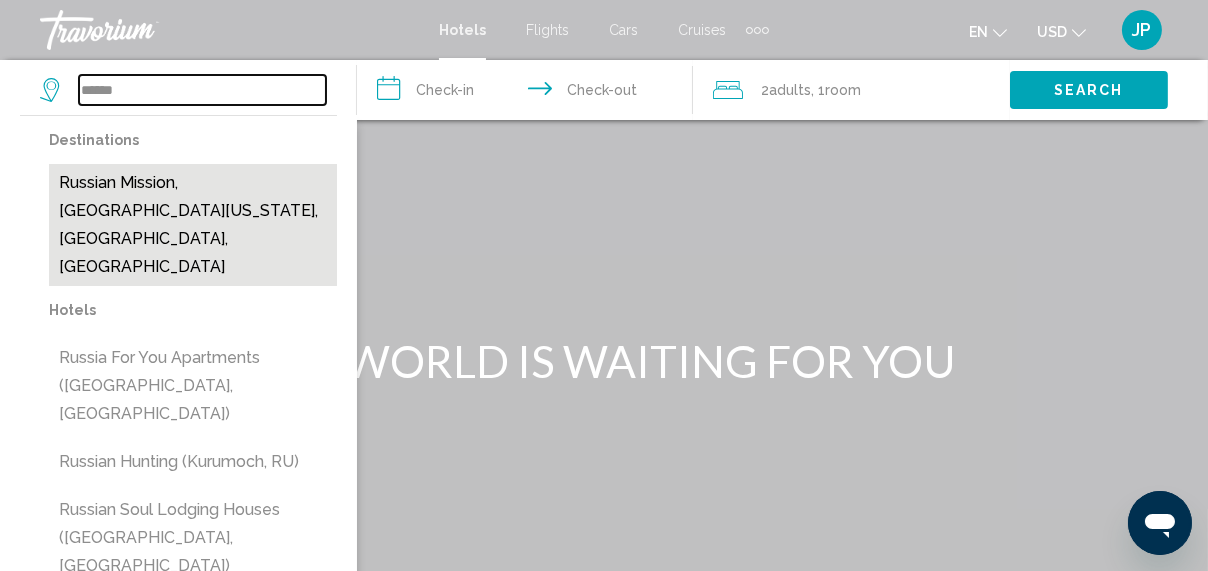 type on "**********" 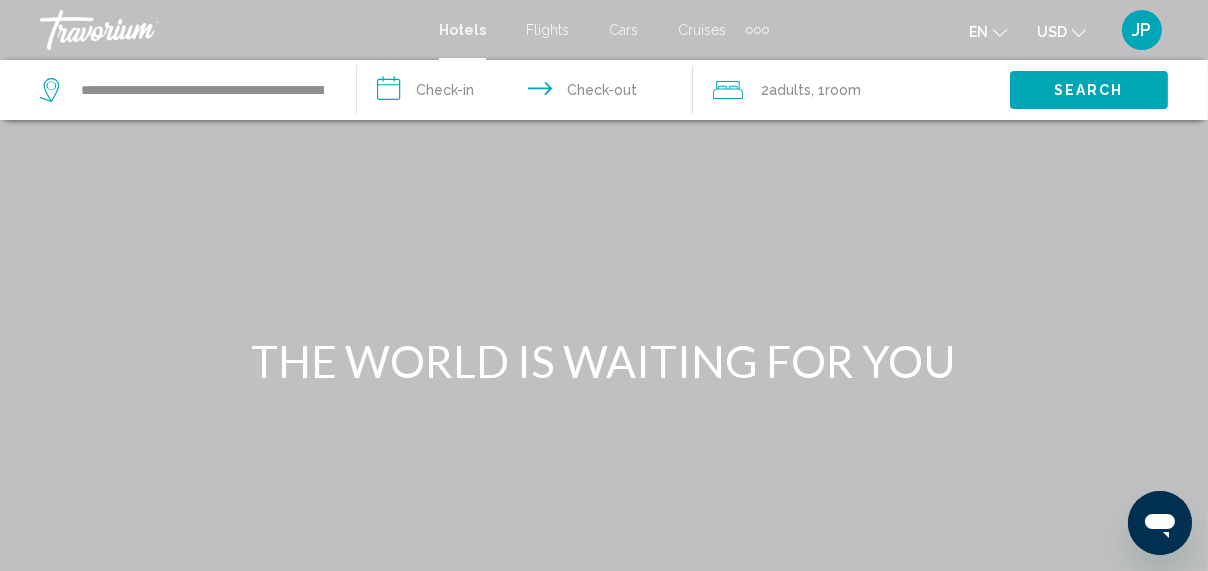 click on "**********" at bounding box center [529, 93] 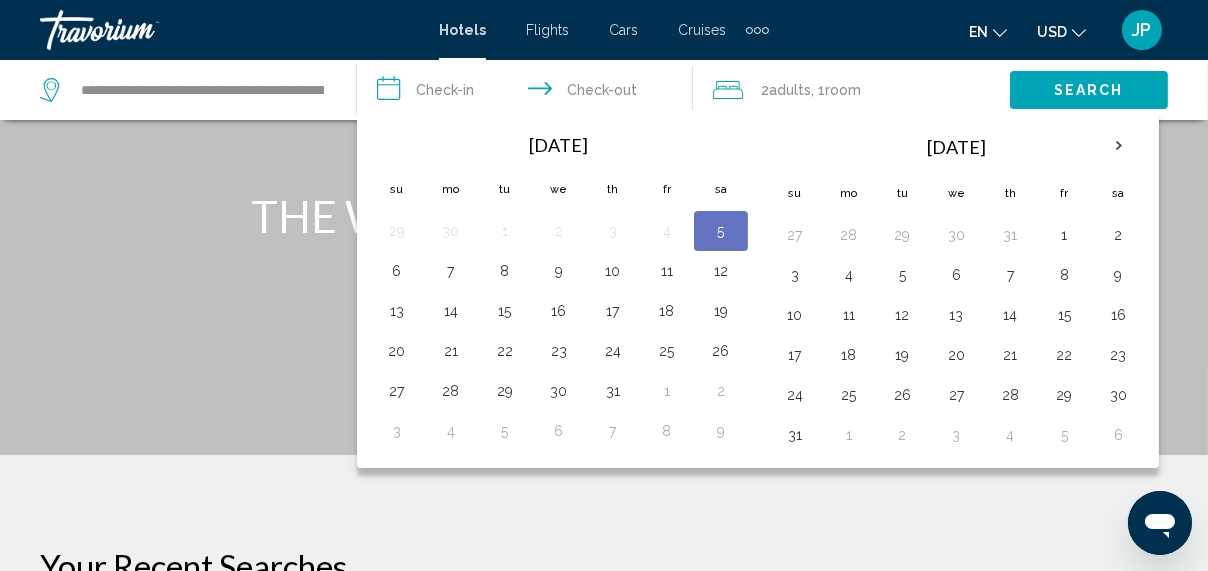 scroll, scrollTop: 147, scrollLeft: 0, axis: vertical 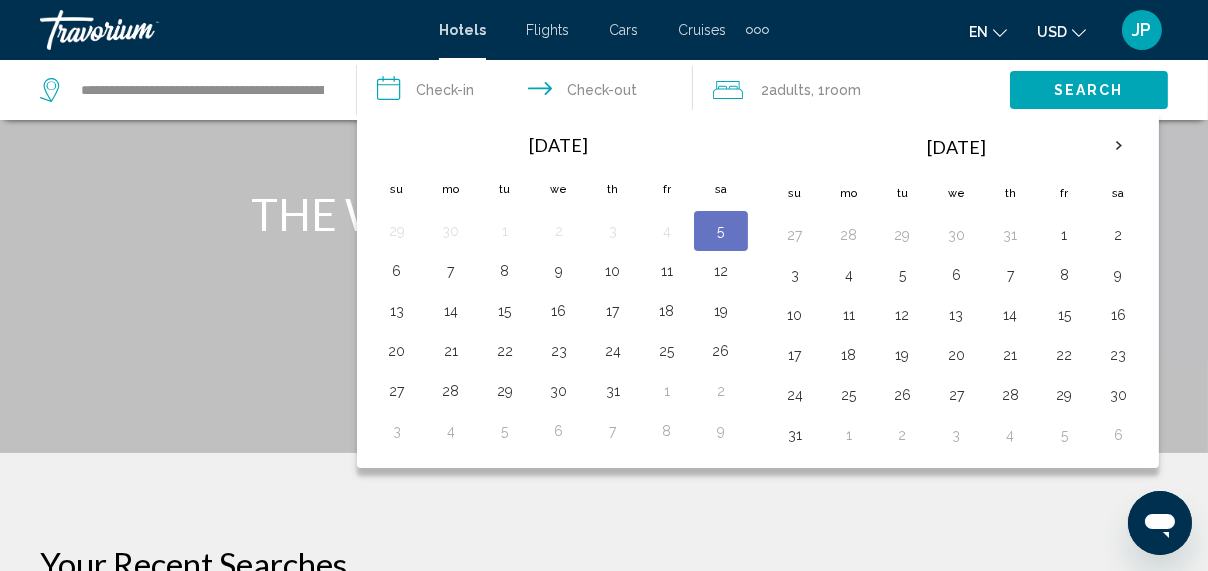 click on "[DATE]" at bounding box center (957, 147) 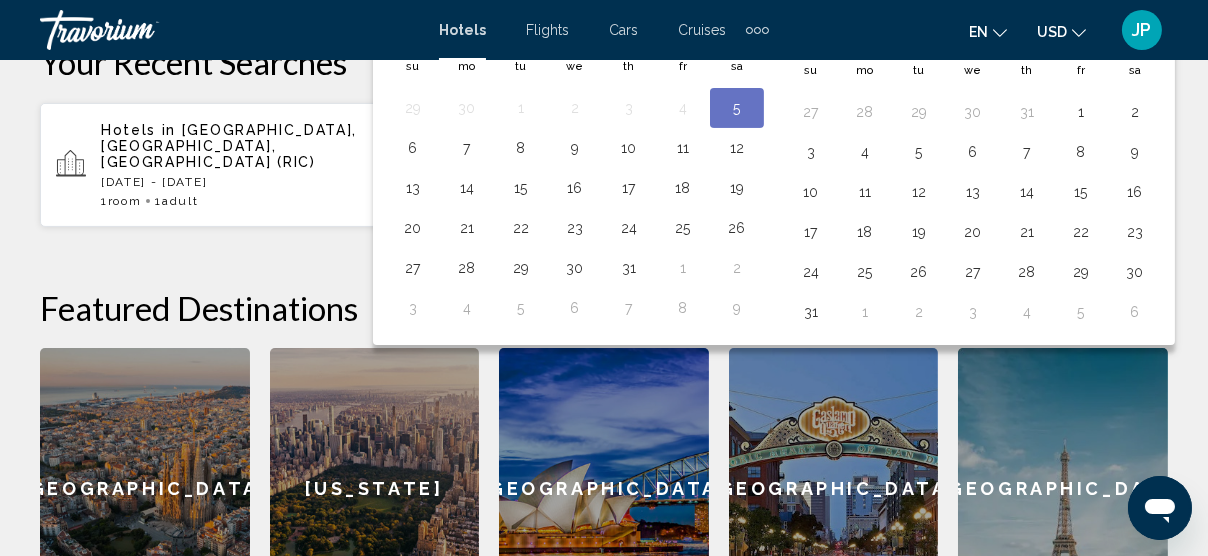 scroll, scrollTop: 648, scrollLeft: 0, axis: vertical 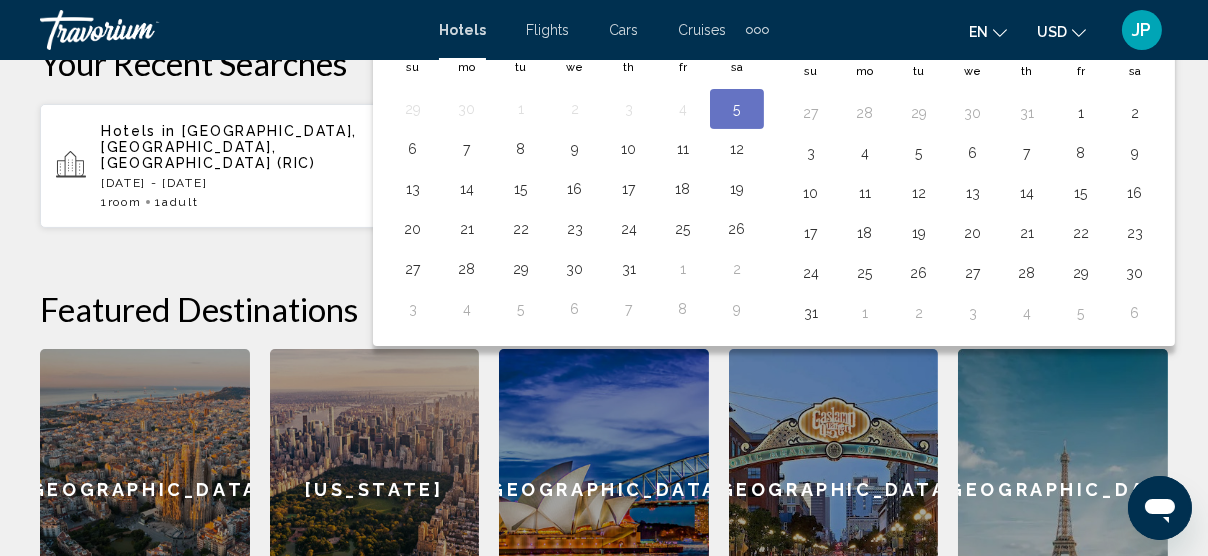 click on "**********" at bounding box center (541, -45) 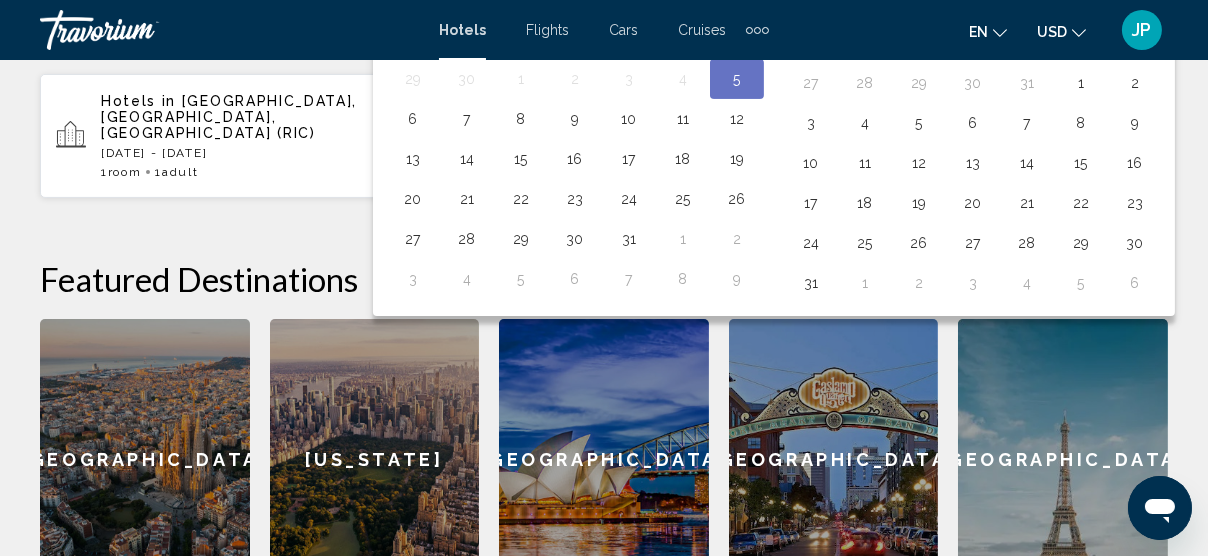 scroll, scrollTop: 678, scrollLeft: 118, axis: both 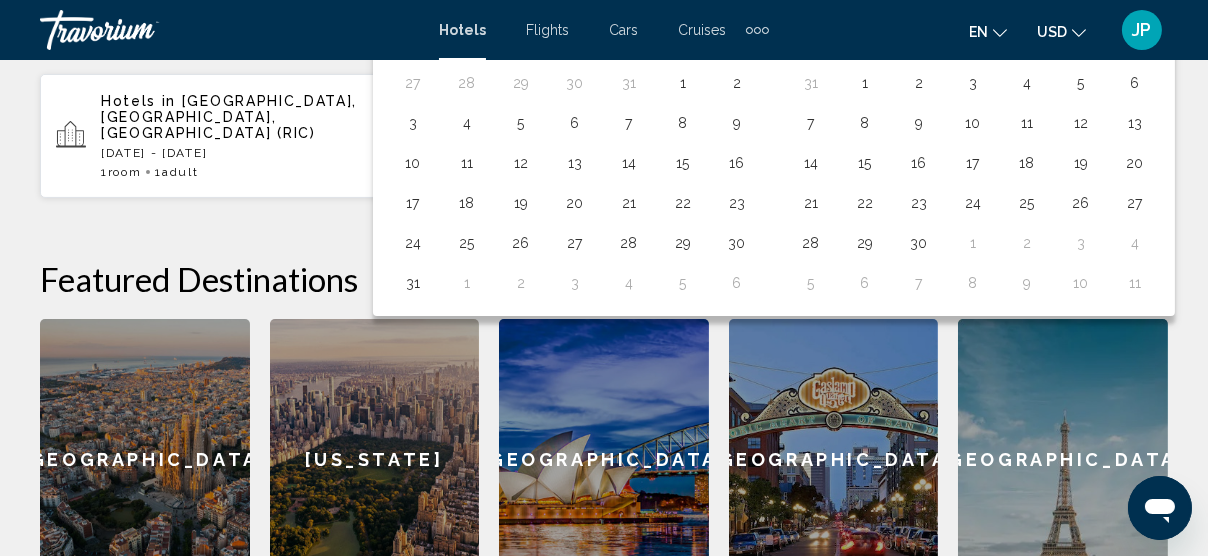 click at bounding box center [1135, -6] 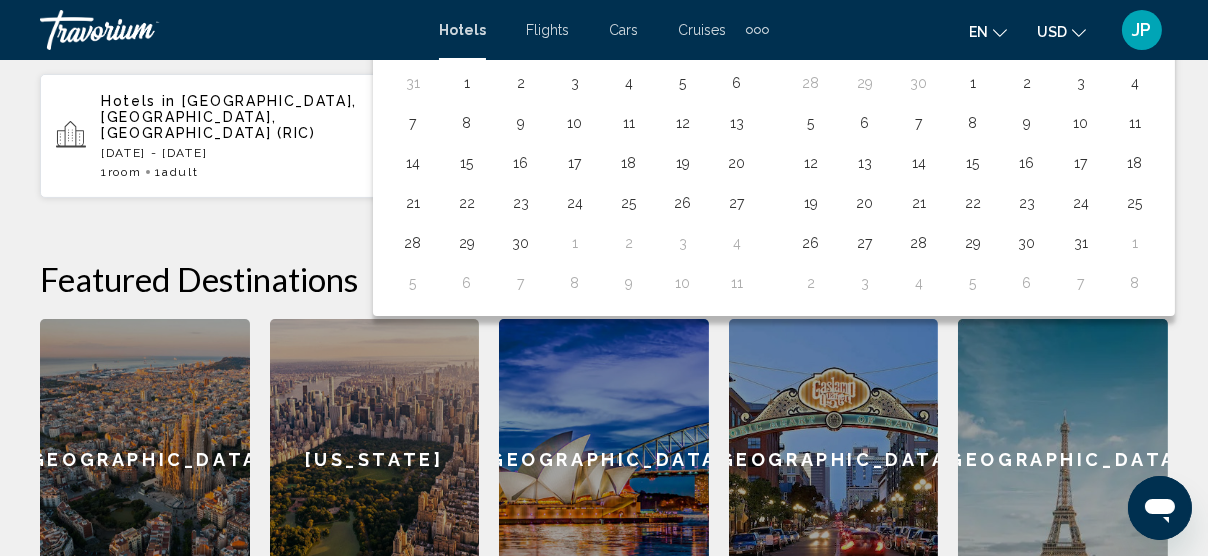 click at bounding box center (1135, -6) 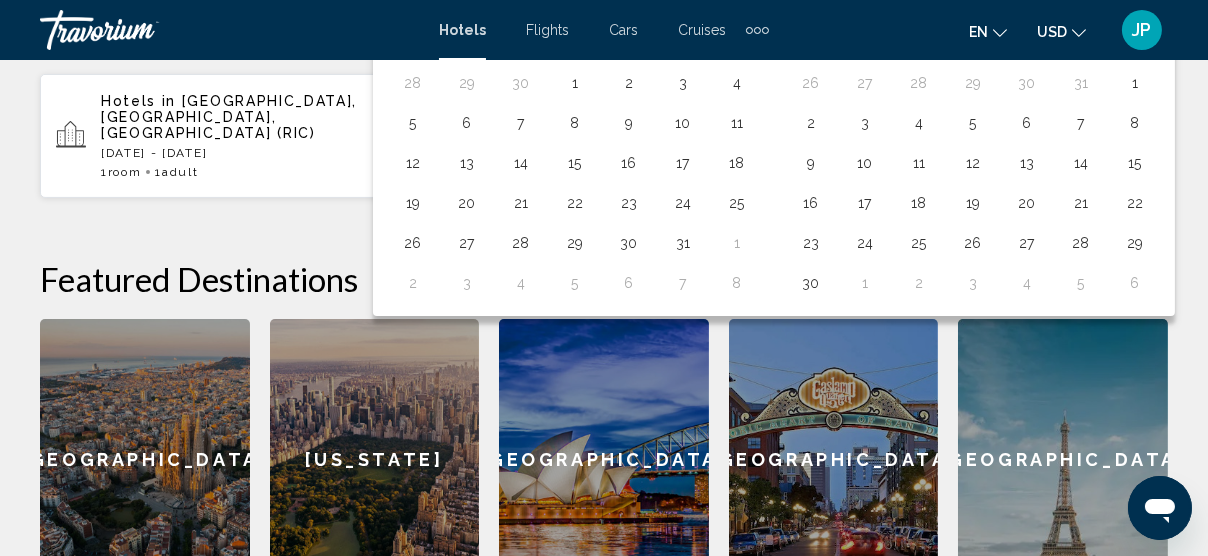 click at bounding box center (1135, -6) 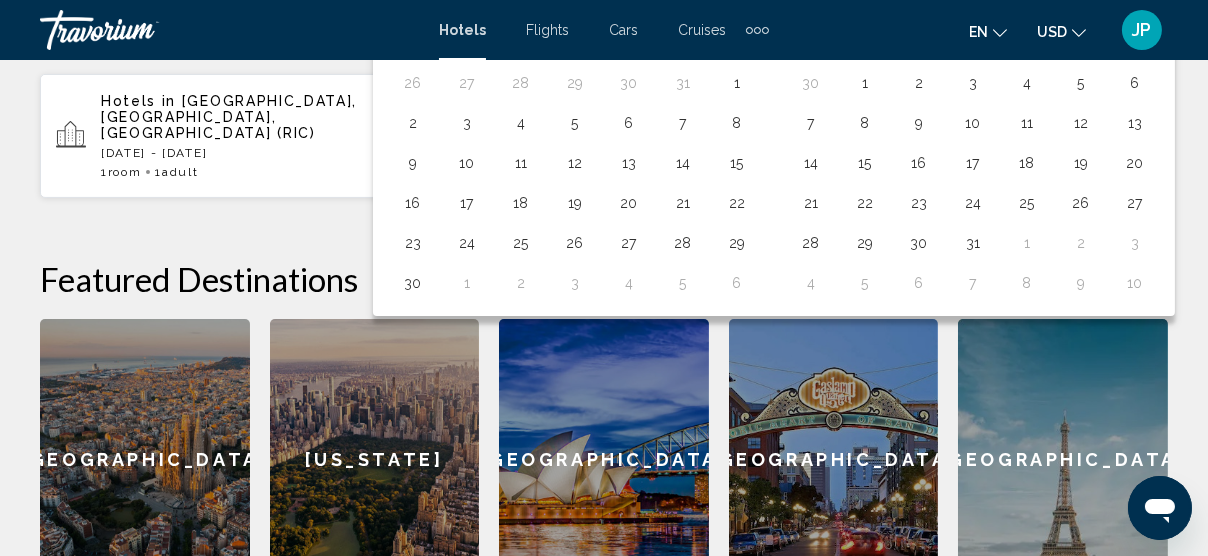 click on "14" at bounding box center [811, 163] 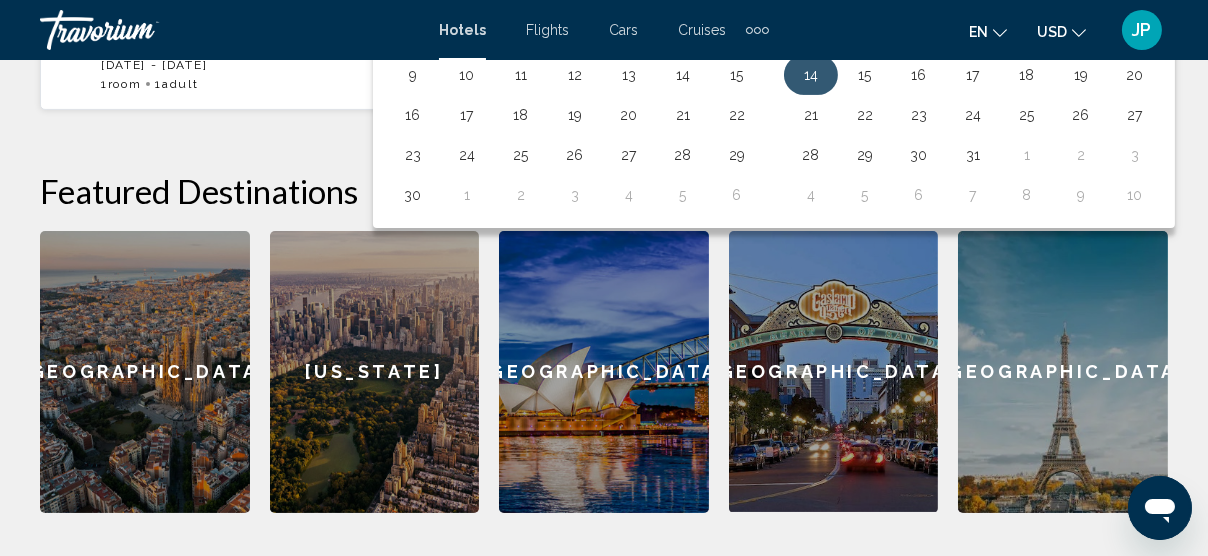 scroll, scrollTop: 771, scrollLeft: 118, axis: both 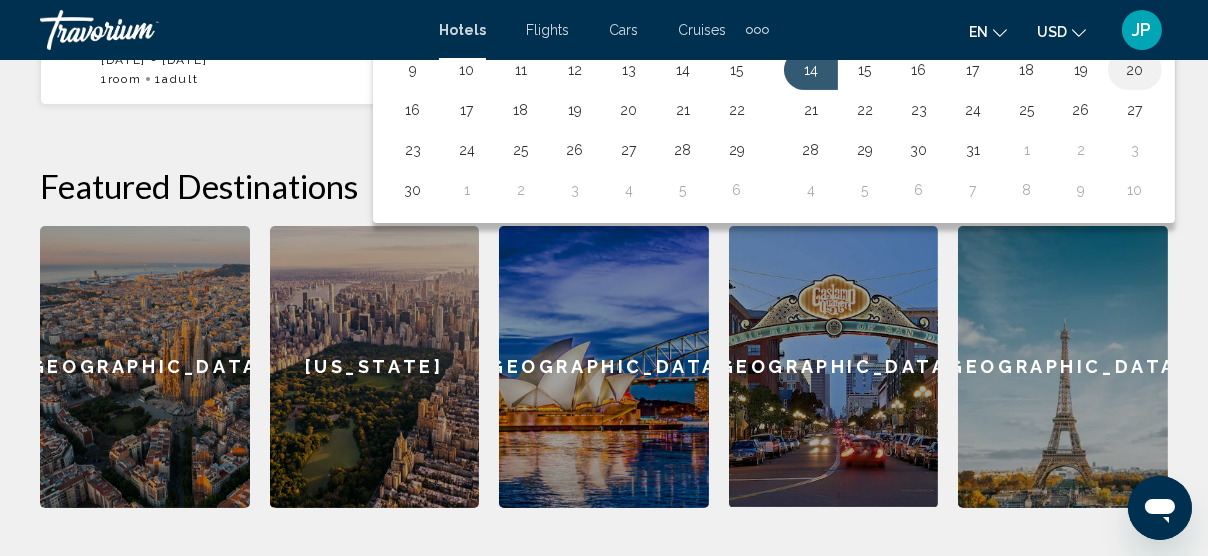 click on "20" at bounding box center (1135, 70) 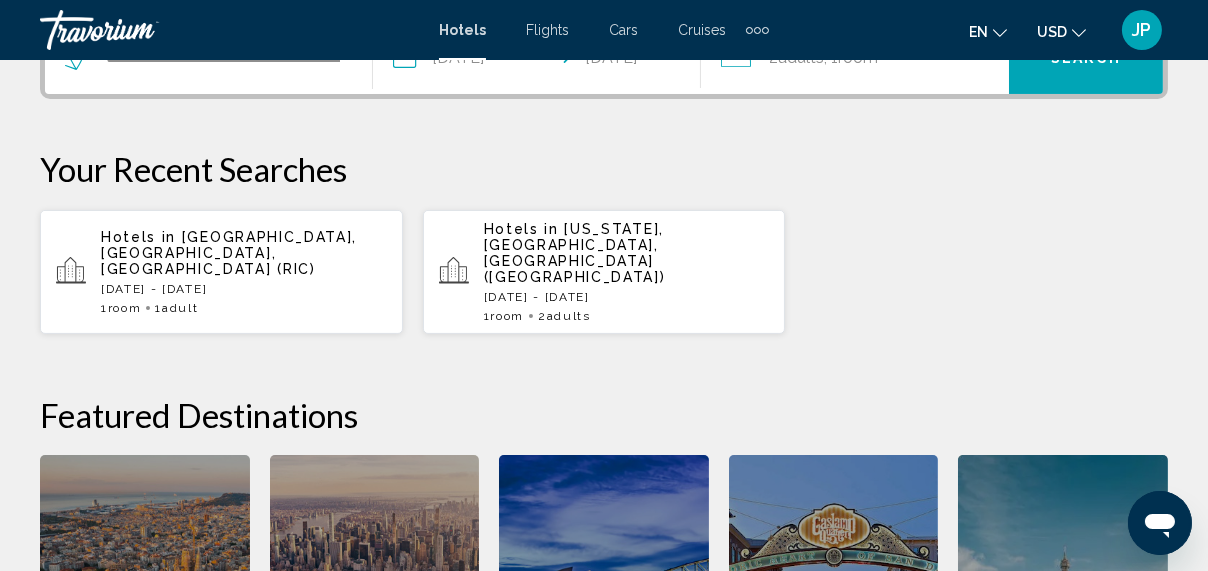scroll, scrollTop: 539, scrollLeft: 0, axis: vertical 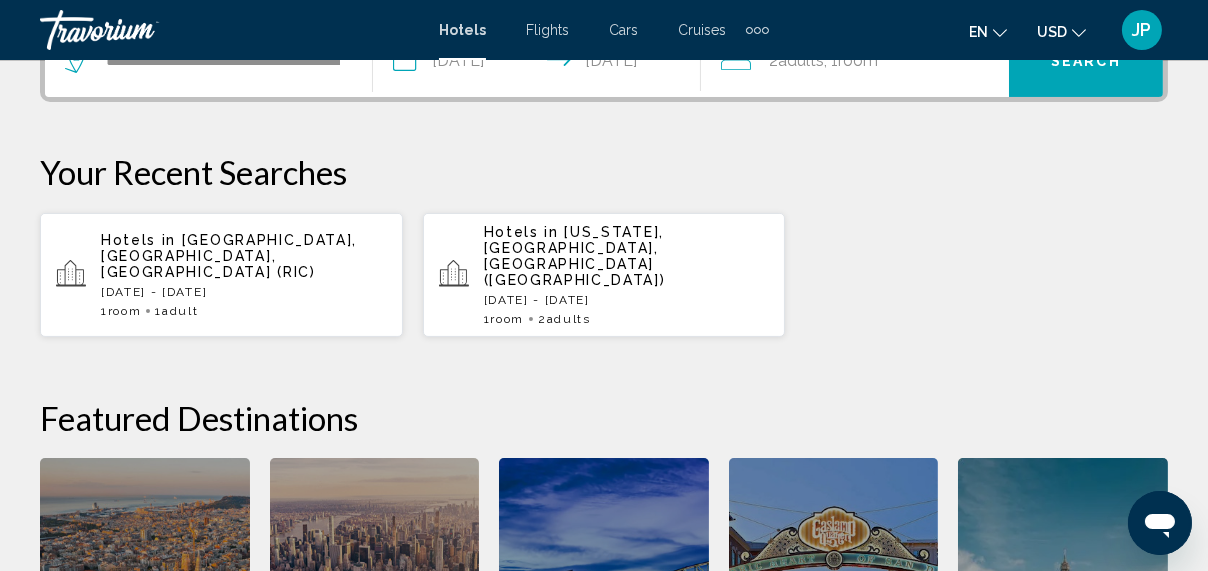 click on "Search" at bounding box center (1086, 62) 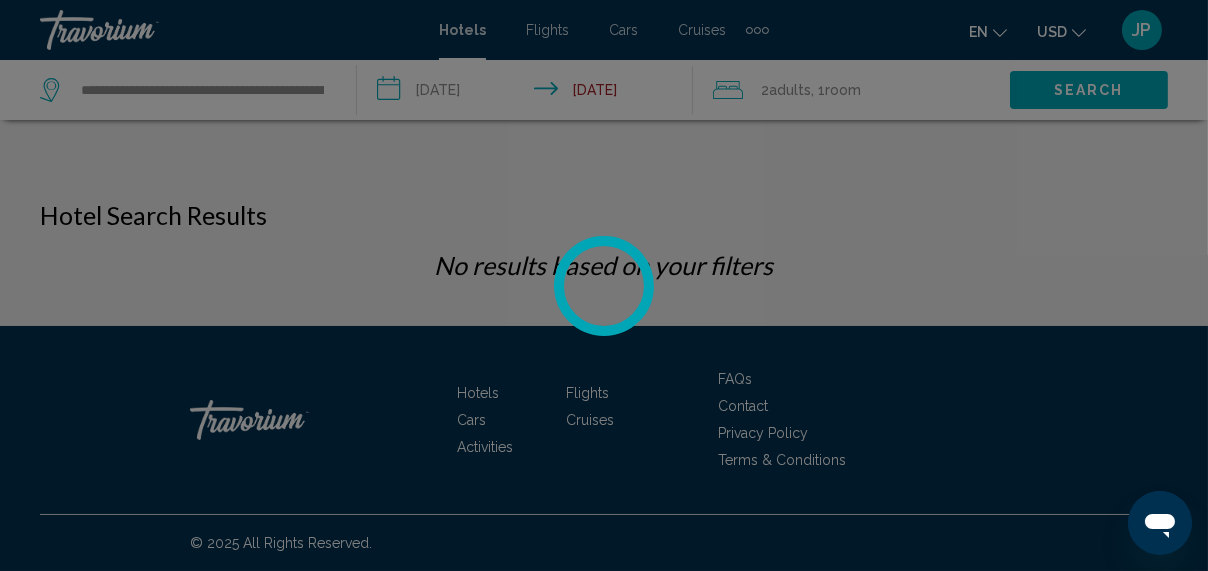 scroll, scrollTop: 0, scrollLeft: 0, axis: both 